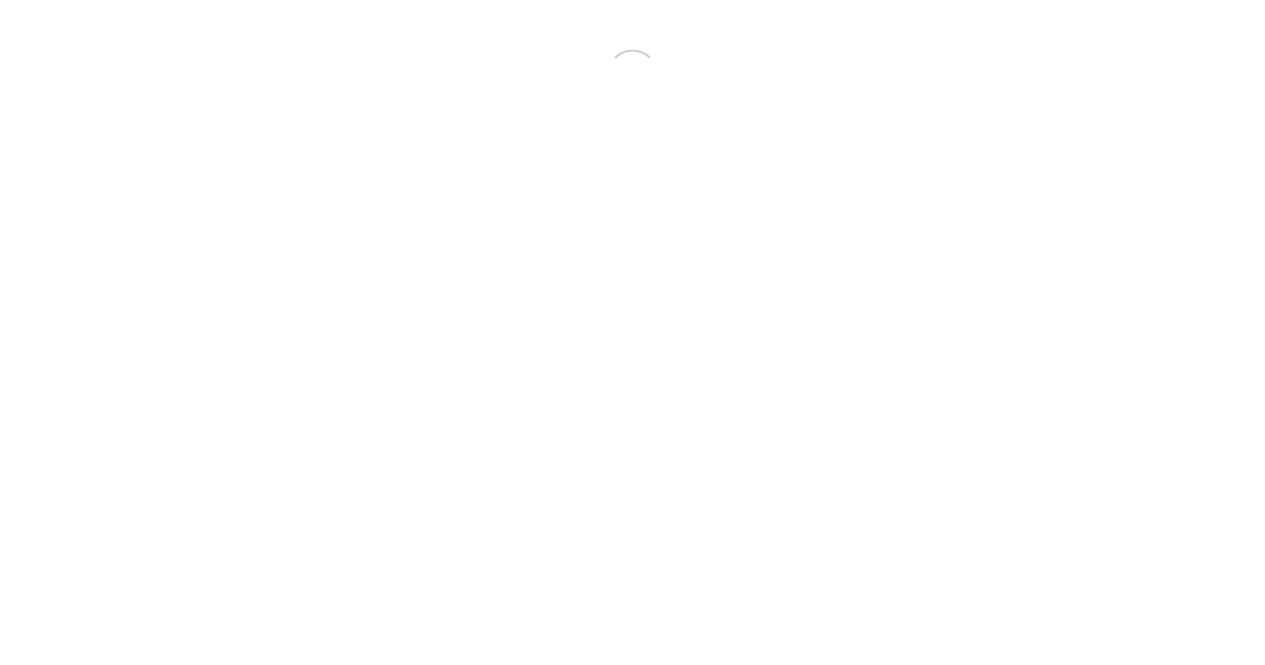 scroll, scrollTop: 0, scrollLeft: 0, axis: both 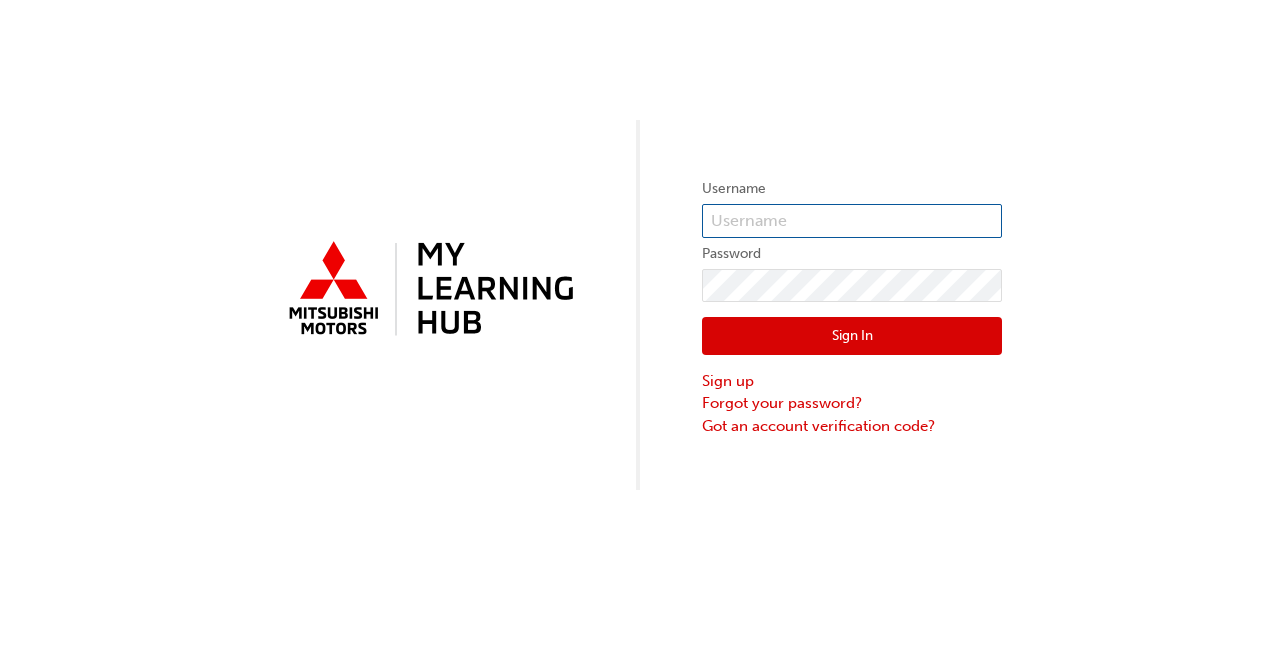 click at bounding box center (852, 221) 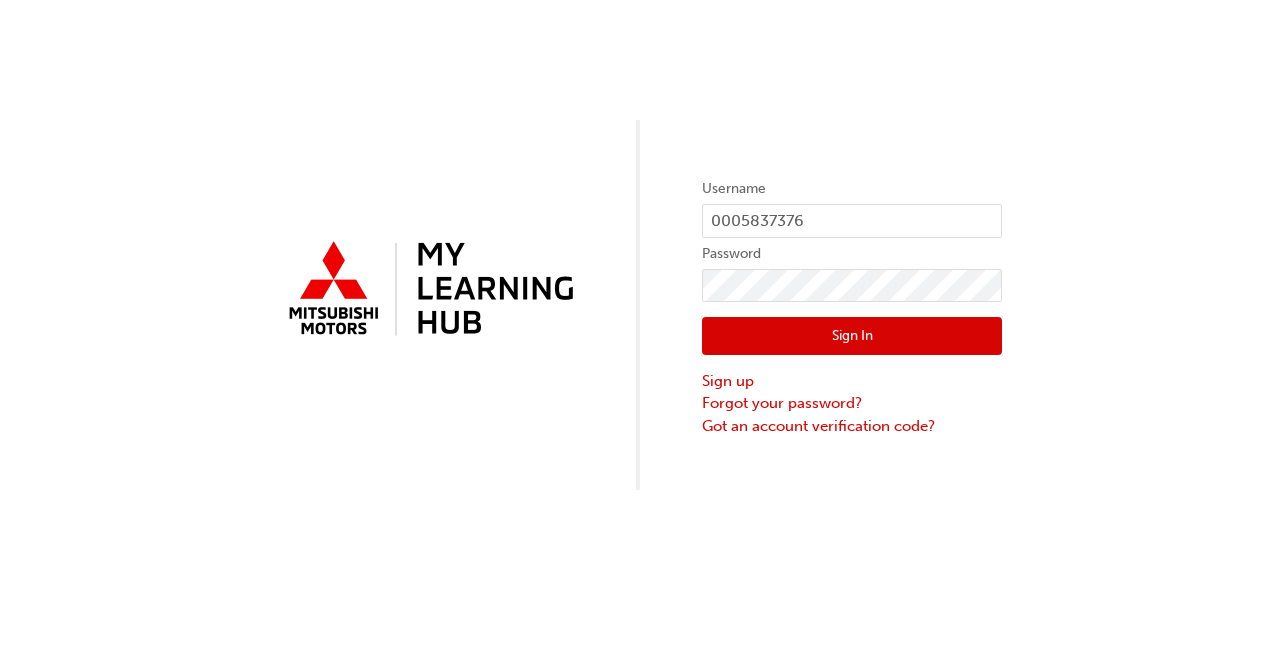 drag, startPoint x: 831, startPoint y: 344, endPoint x: 824, endPoint y: 328, distance: 17.464249 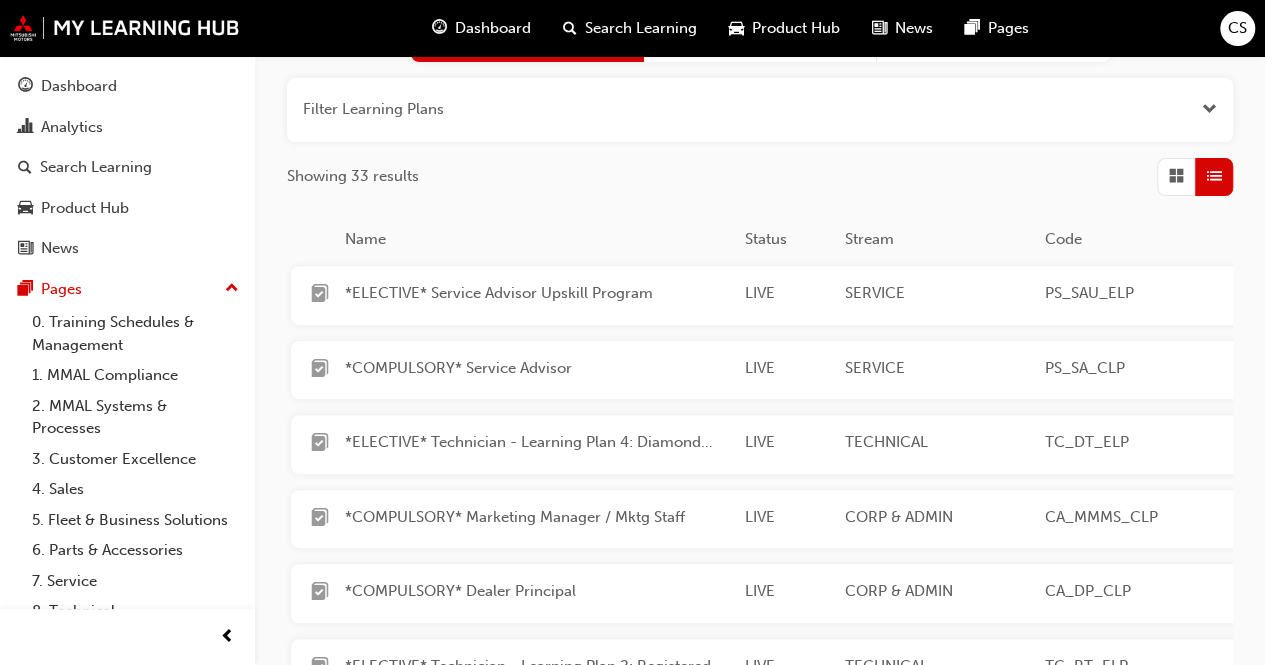 scroll, scrollTop: 100, scrollLeft: 0, axis: vertical 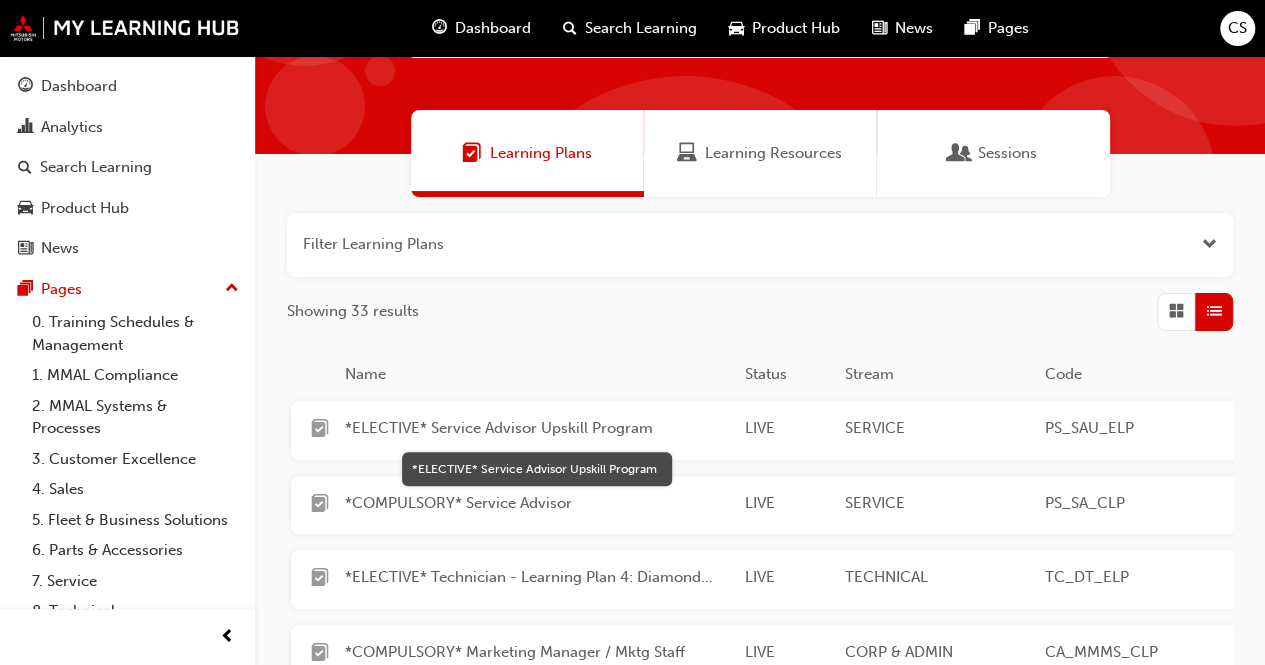 click on "*ELECTIVE* Service Advisor Upskill Program" at bounding box center (537, 428) 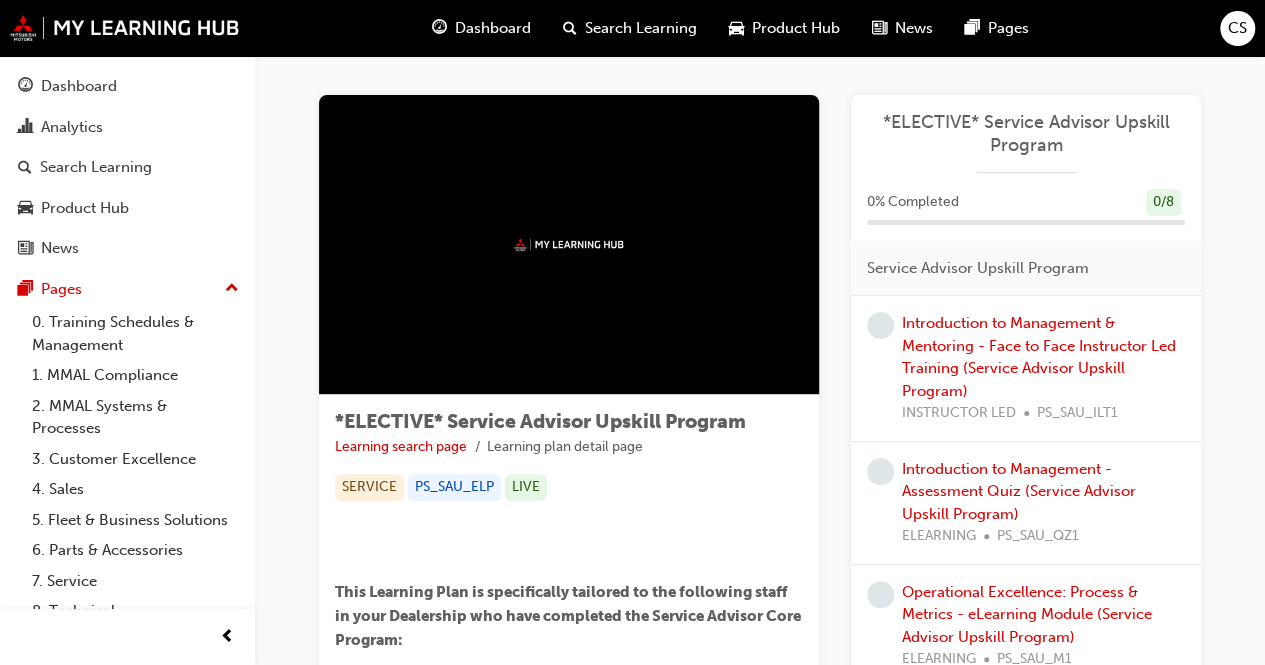 scroll, scrollTop: 0, scrollLeft: 0, axis: both 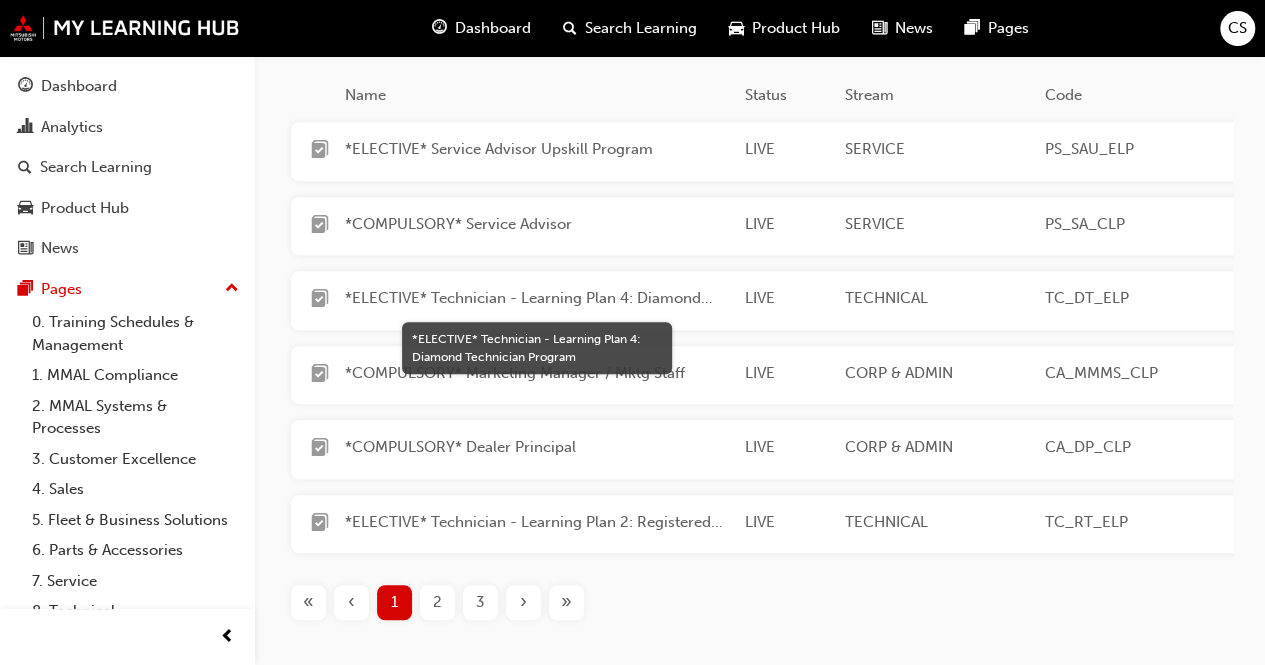 click on "*ELECTIVE* Technician - Learning Plan 4: Diamond Technician Program" at bounding box center [537, 298] 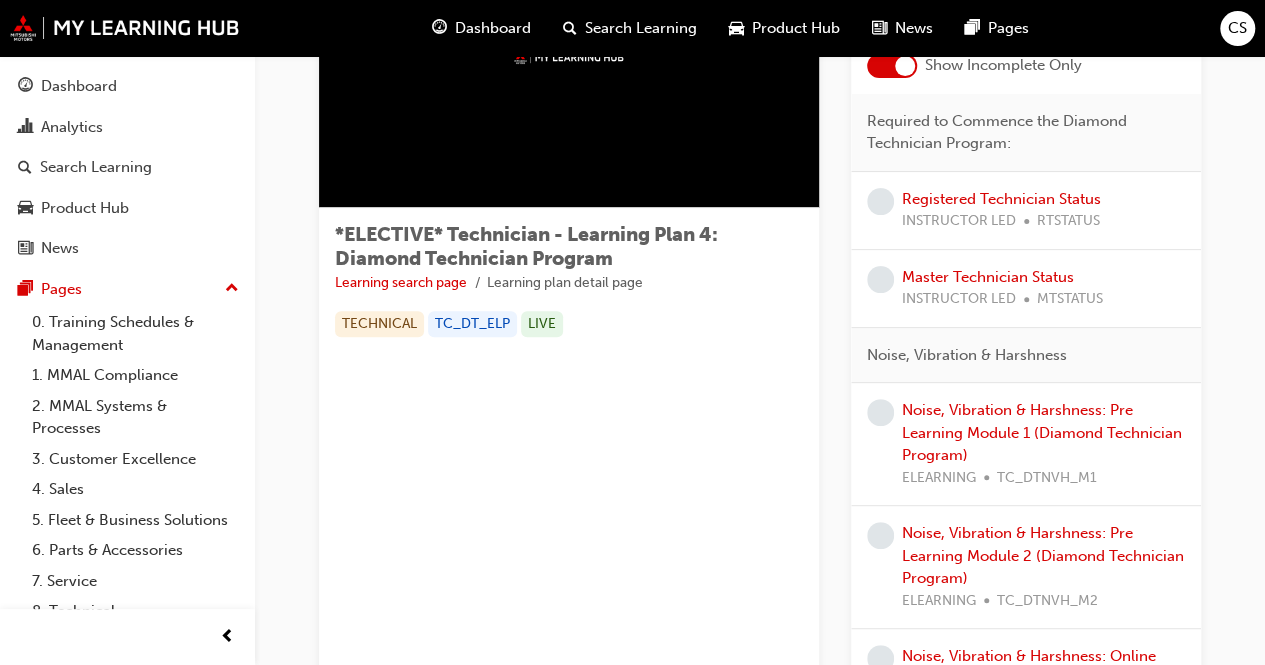 scroll, scrollTop: 0, scrollLeft: 0, axis: both 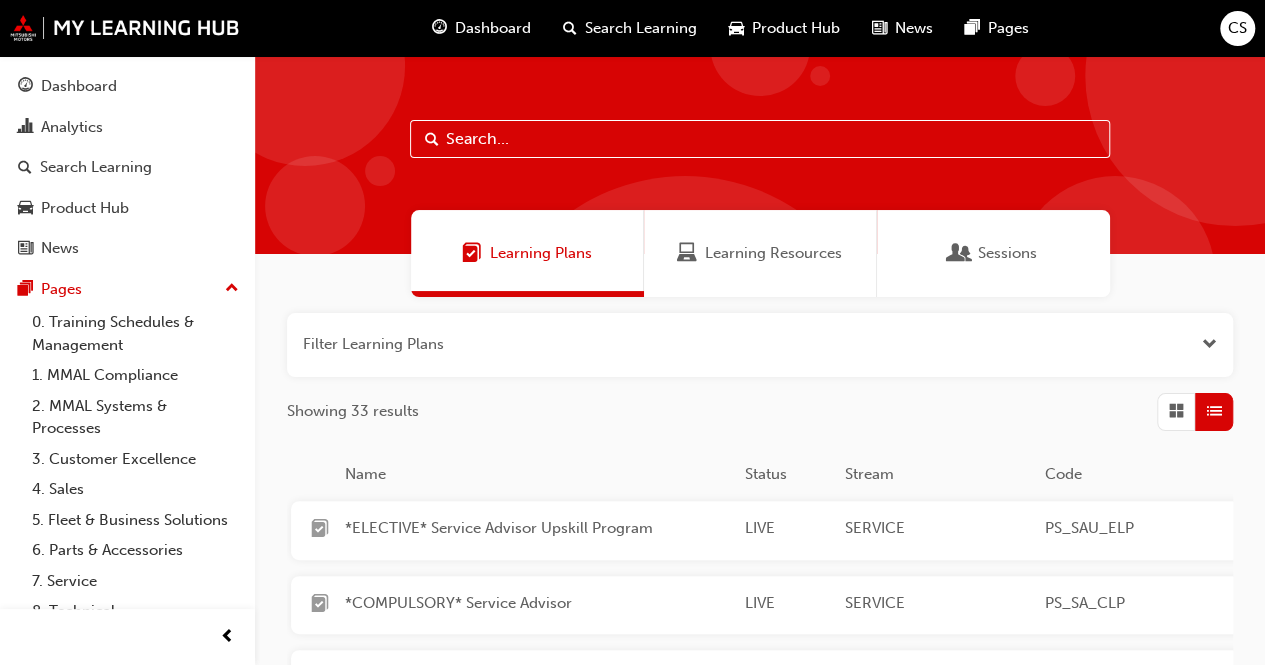 click on "Learning Resources" at bounding box center (773, 253) 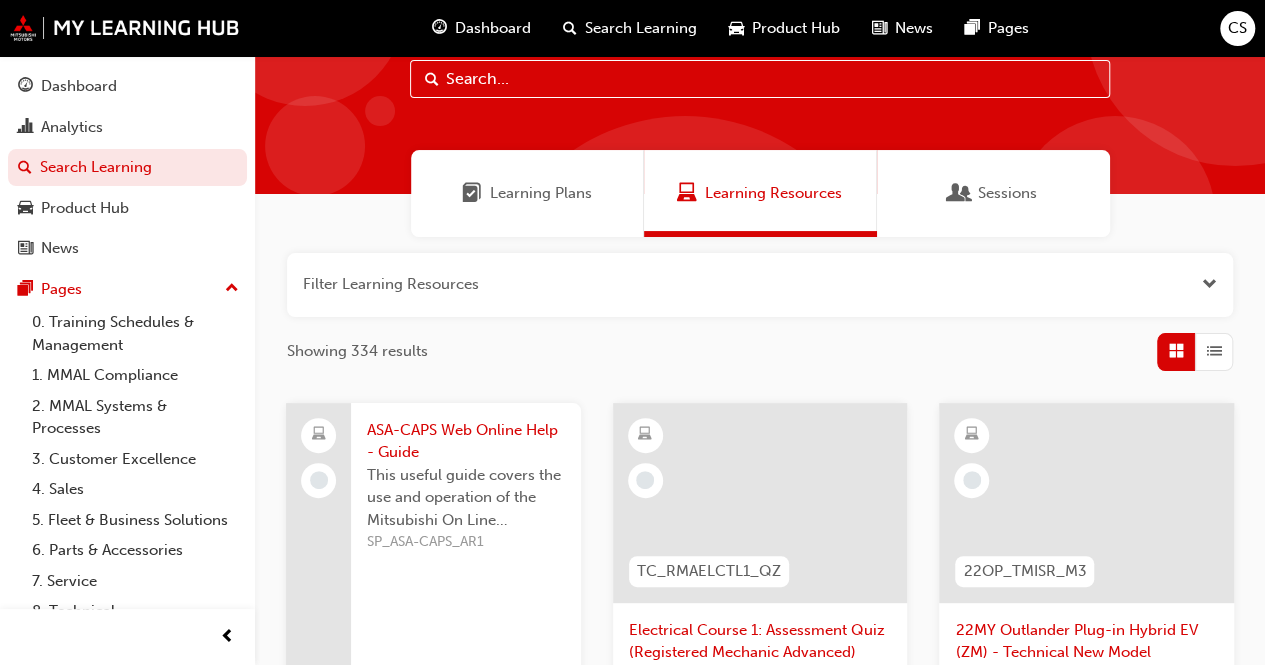 scroll, scrollTop: 0, scrollLeft: 0, axis: both 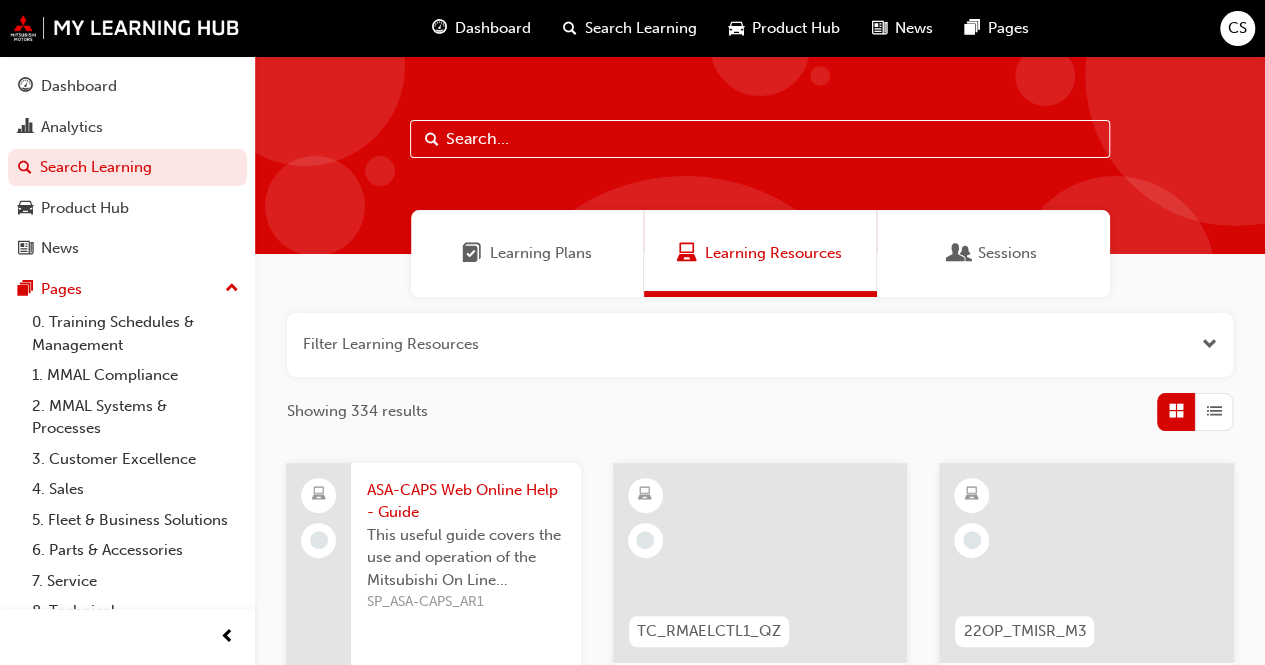 click on "Sessions" at bounding box center (1007, 253) 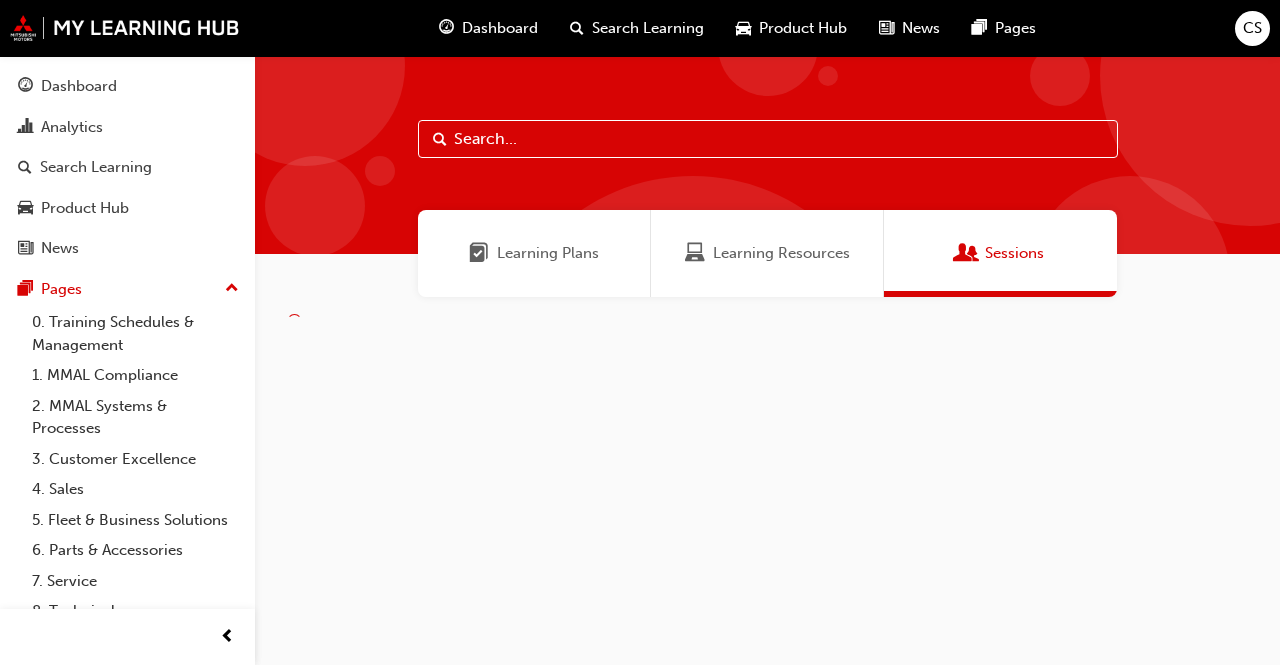 click on "Learning Plans" at bounding box center (548, 253) 